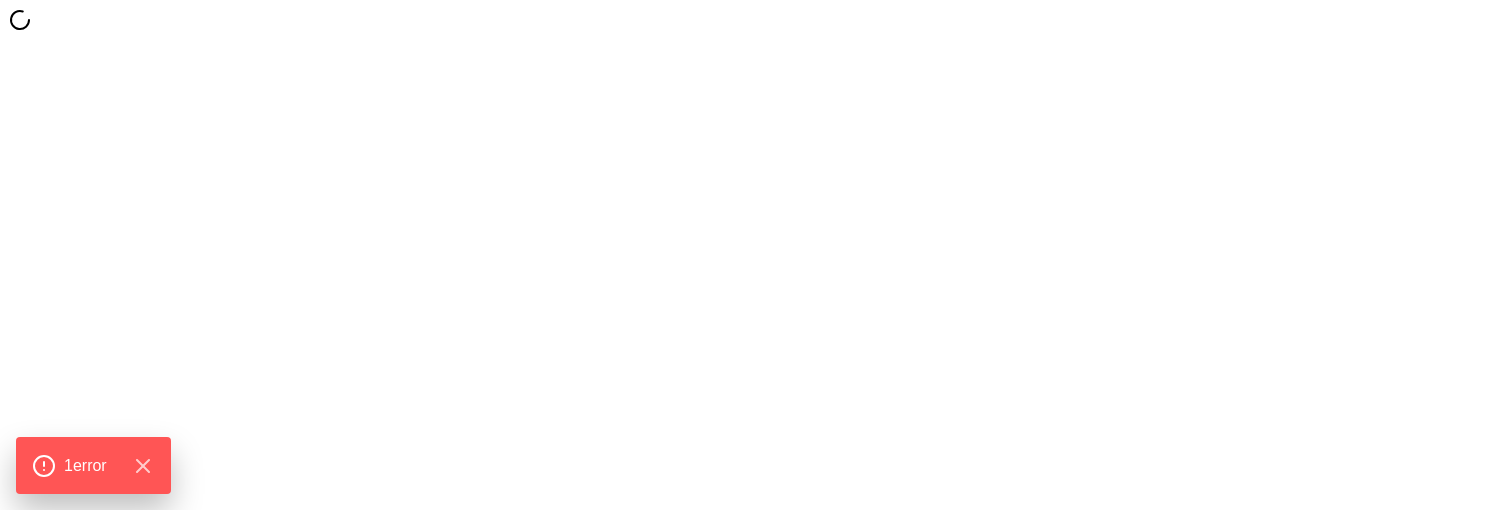 scroll, scrollTop: 0, scrollLeft: 0, axis: both 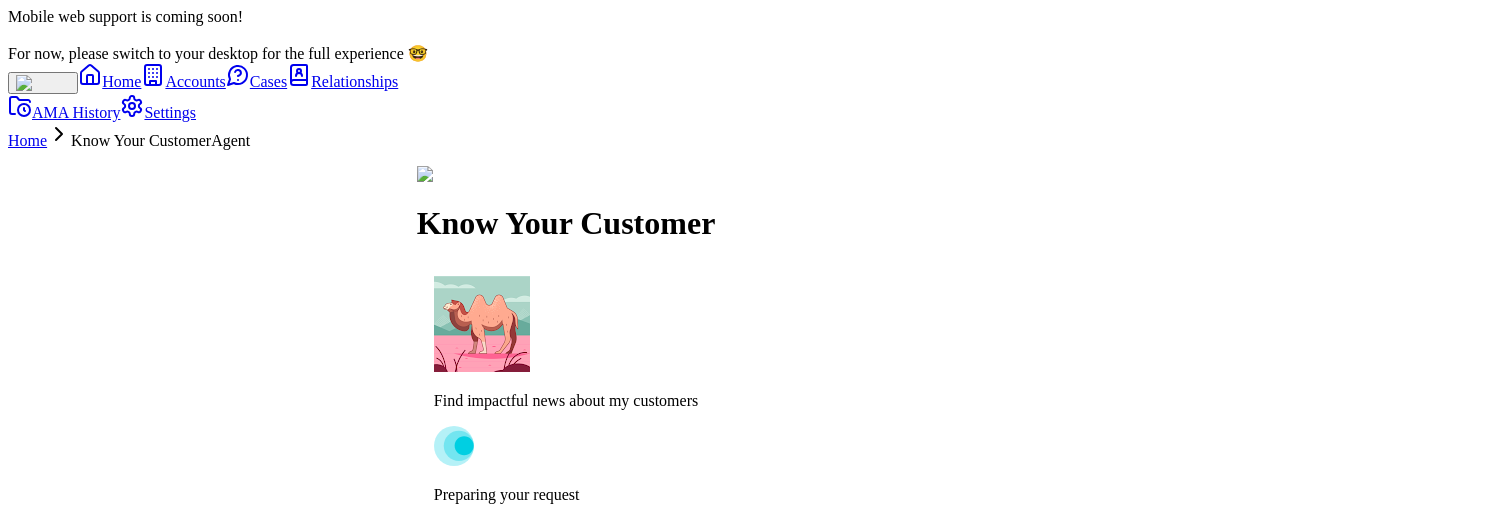 type on "**********" 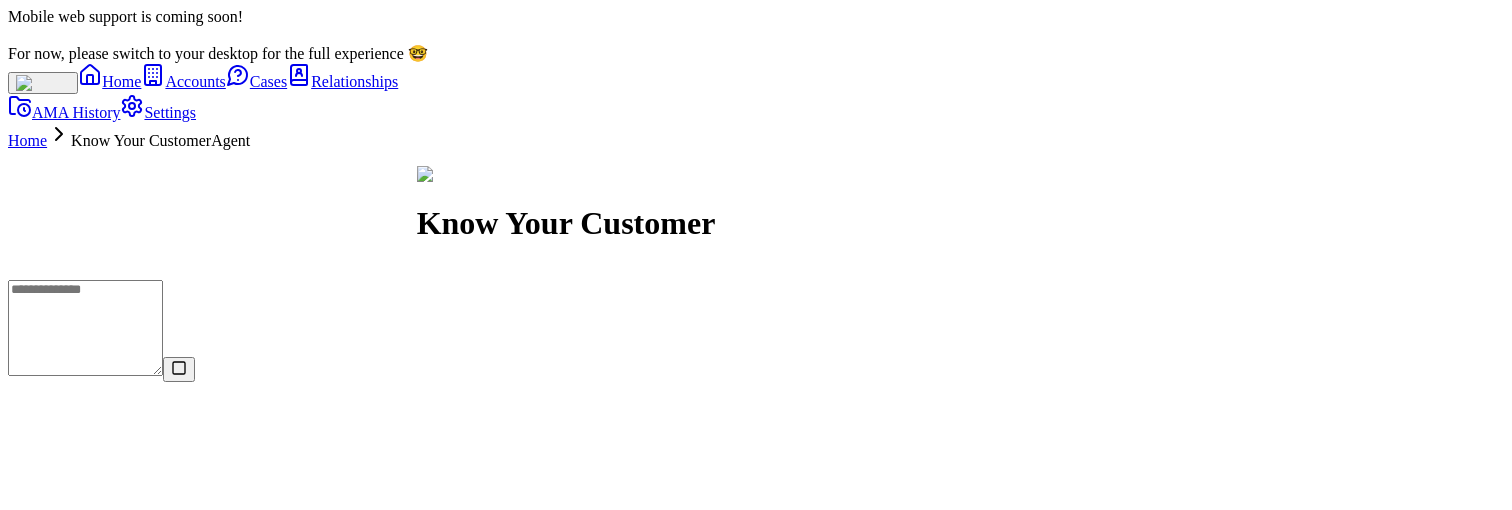 scroll, scrollTop: 0, scrollLeft: 0, axis: both 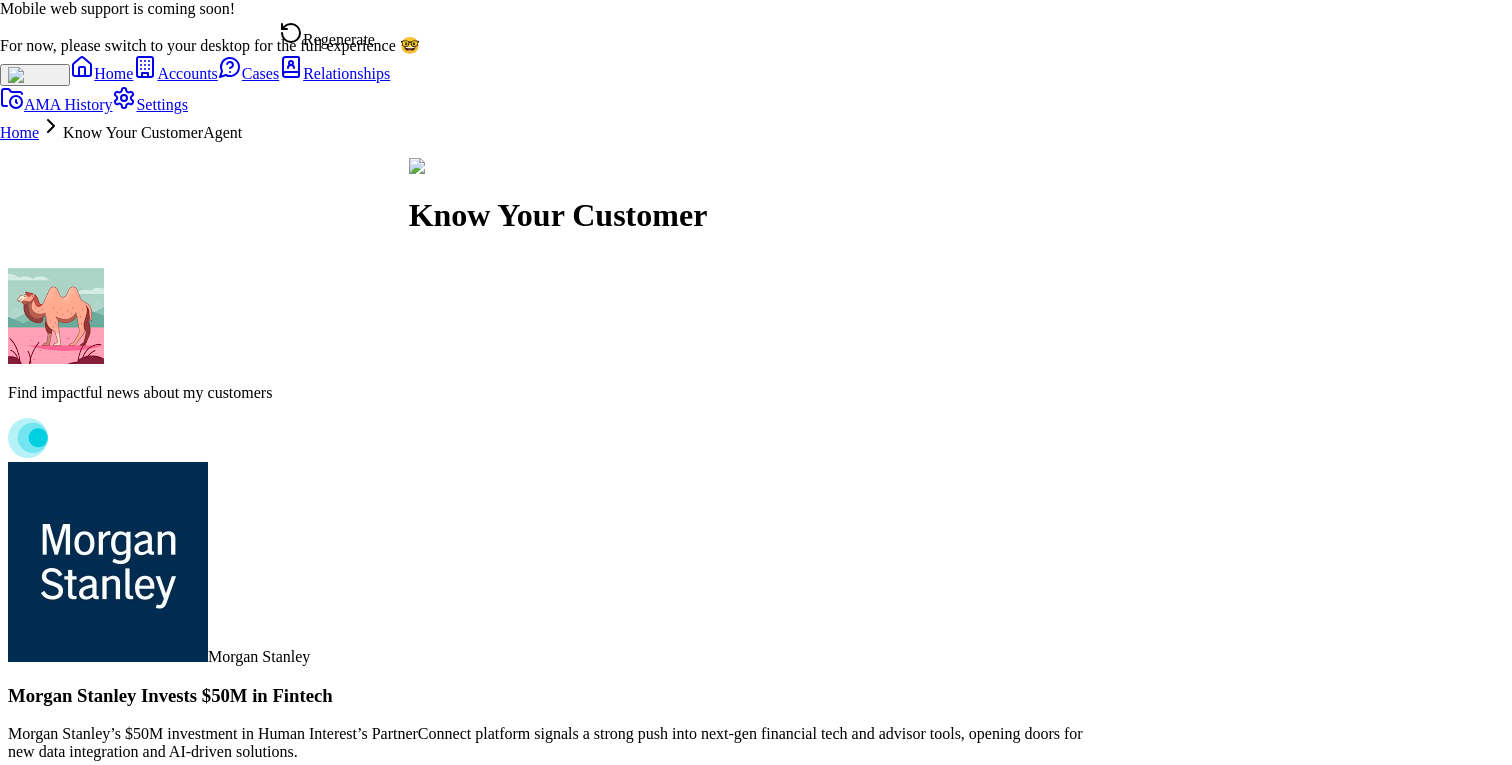 click on "Regenerate" at bounding box center [327, 35] 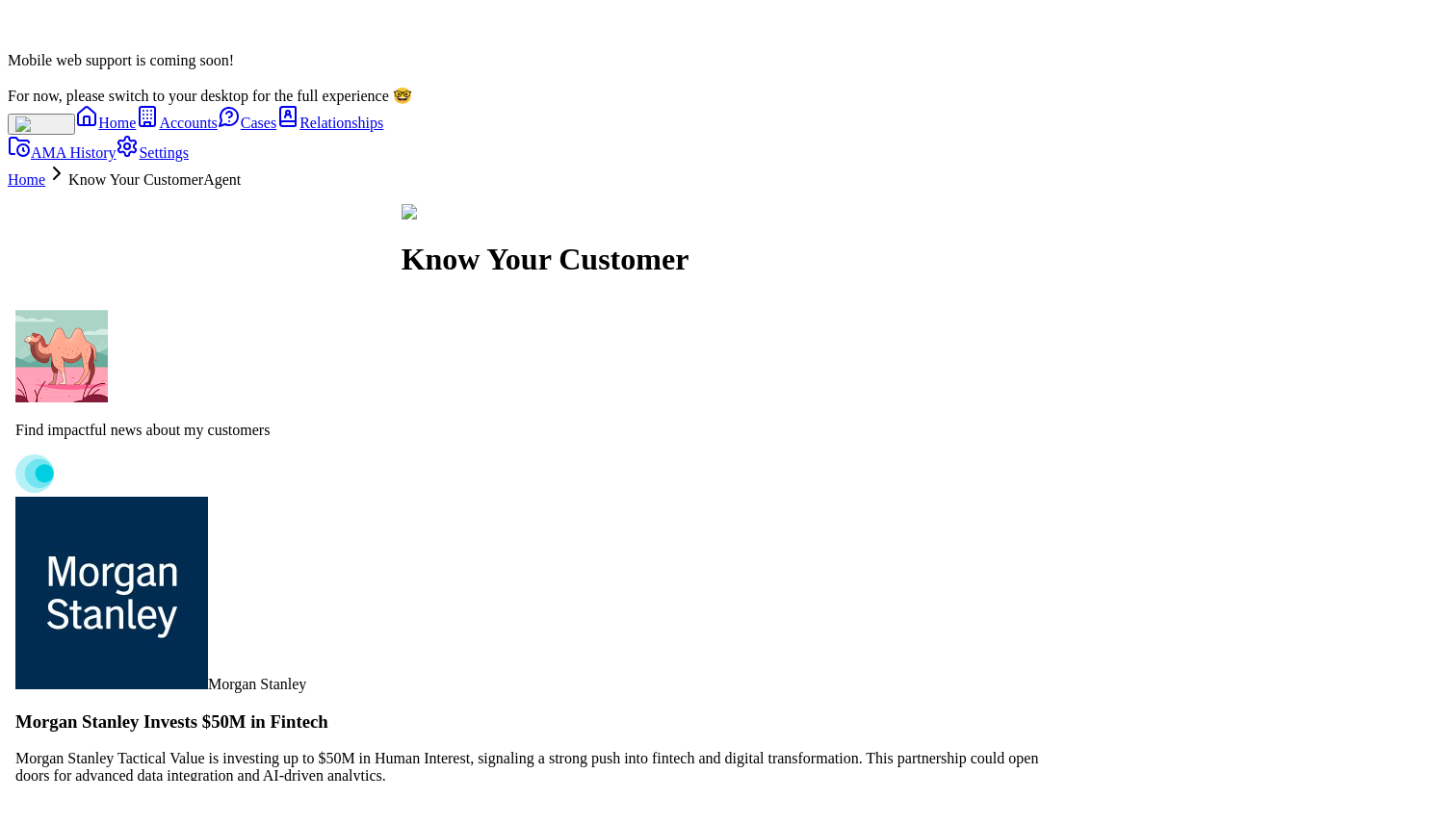scroll, scrollTop: 0, scrollLeft: 0, axis: both 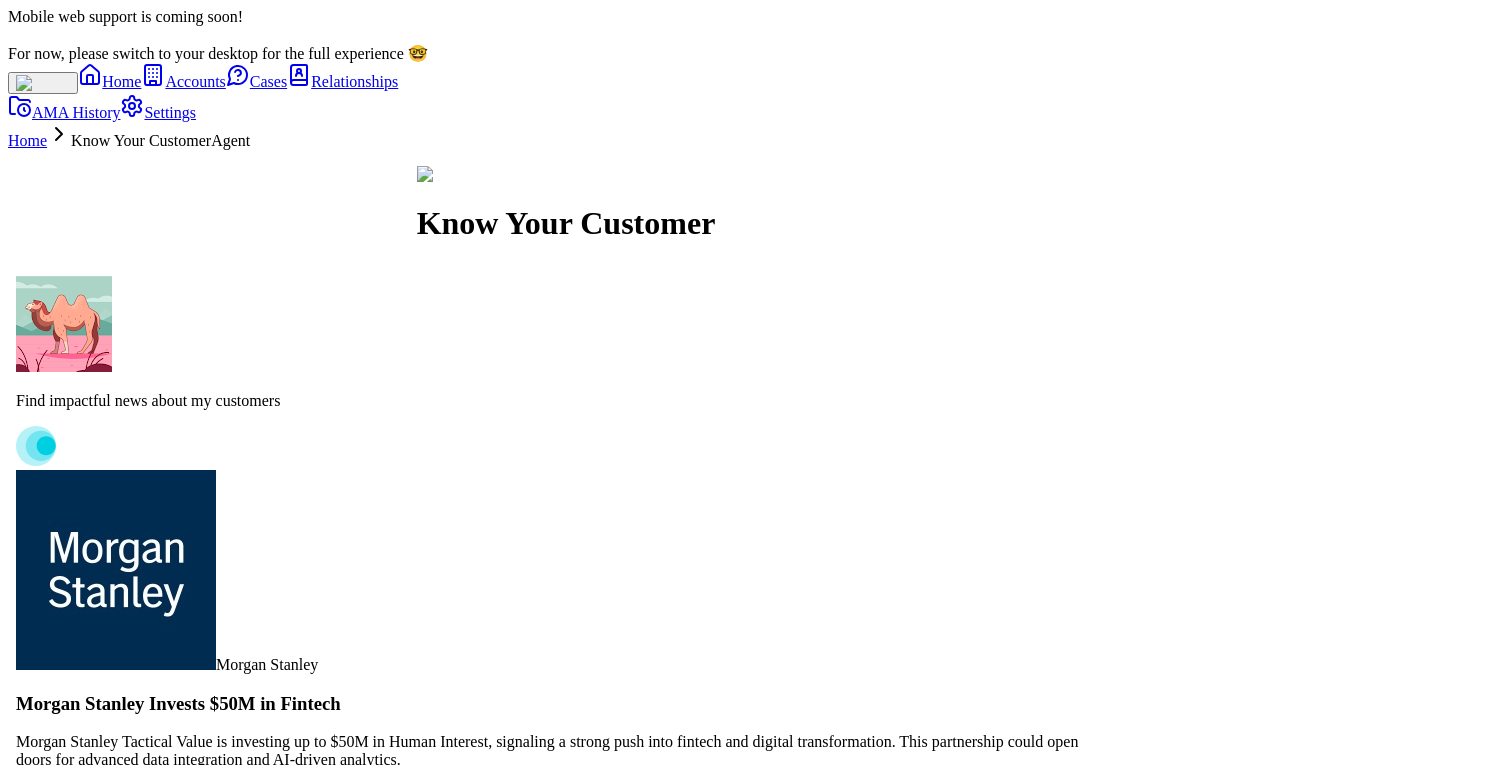 click on "Raytheon Raytheon Backlog Hits $236B, Global Expansion Raytheon's backlog reached $236B, up 50% YoY, with major wins in air and missile defense and global partnerships. This expansion signals increased demand for scalable, secure data platforms. Propose Scalable Data Solutions Dig In Share Follow" at bounding box center [566, 2143] 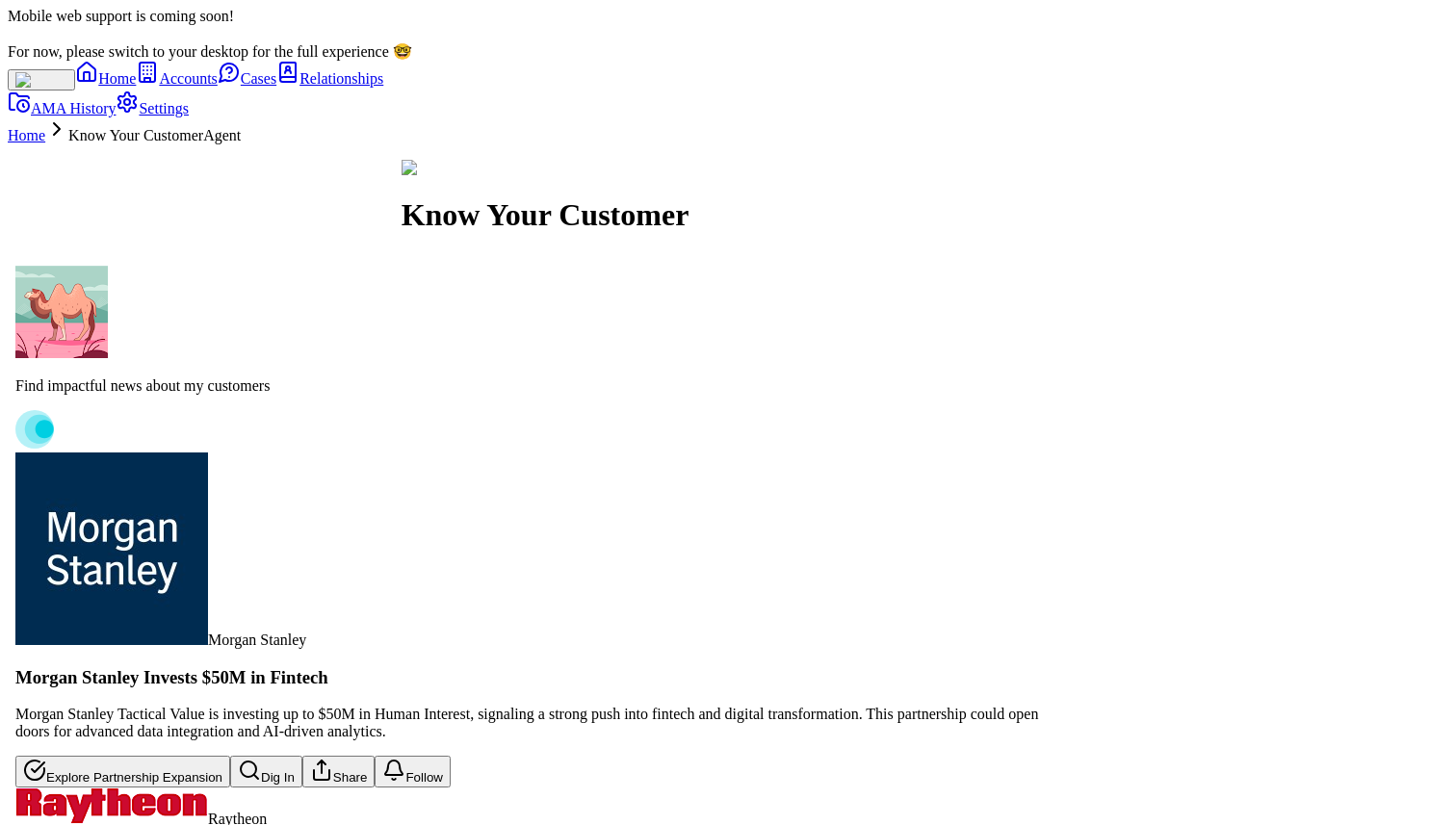 click on "Procter & Gamble P&G Appoints New CEO, Focuses on Sustainability Procter & Gamble named Shailesh Jejurikar as CEO and announced new sustainability and water-positive strategies. Leadership change and ESG focus may drive new data and reporting needs. Initiate ESG Data Opportunity Dig In Share Follow" at bounding box center [545, 1806] 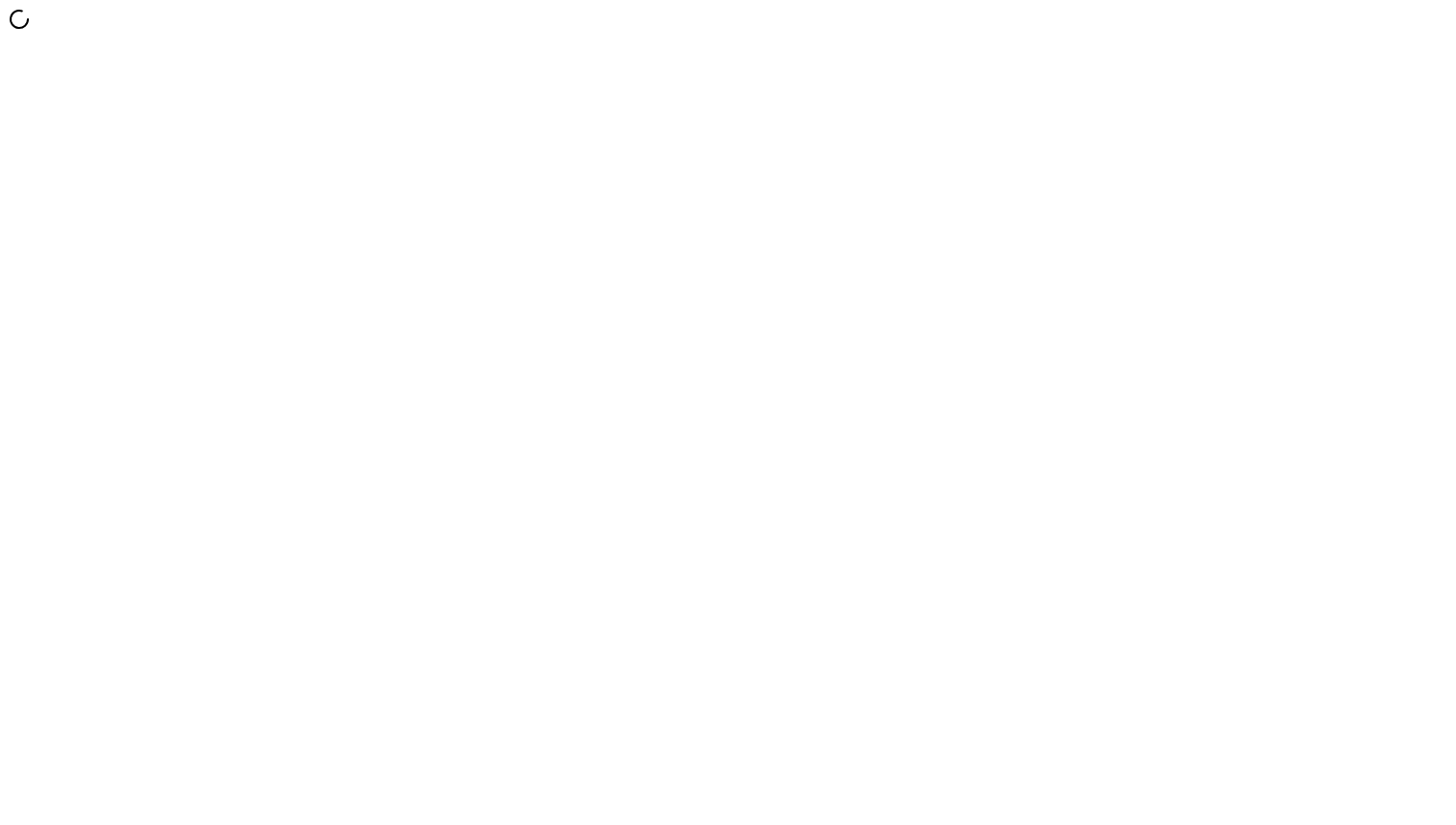 scroll, scrollTop: 0, scrollLeft: 0, axis: both 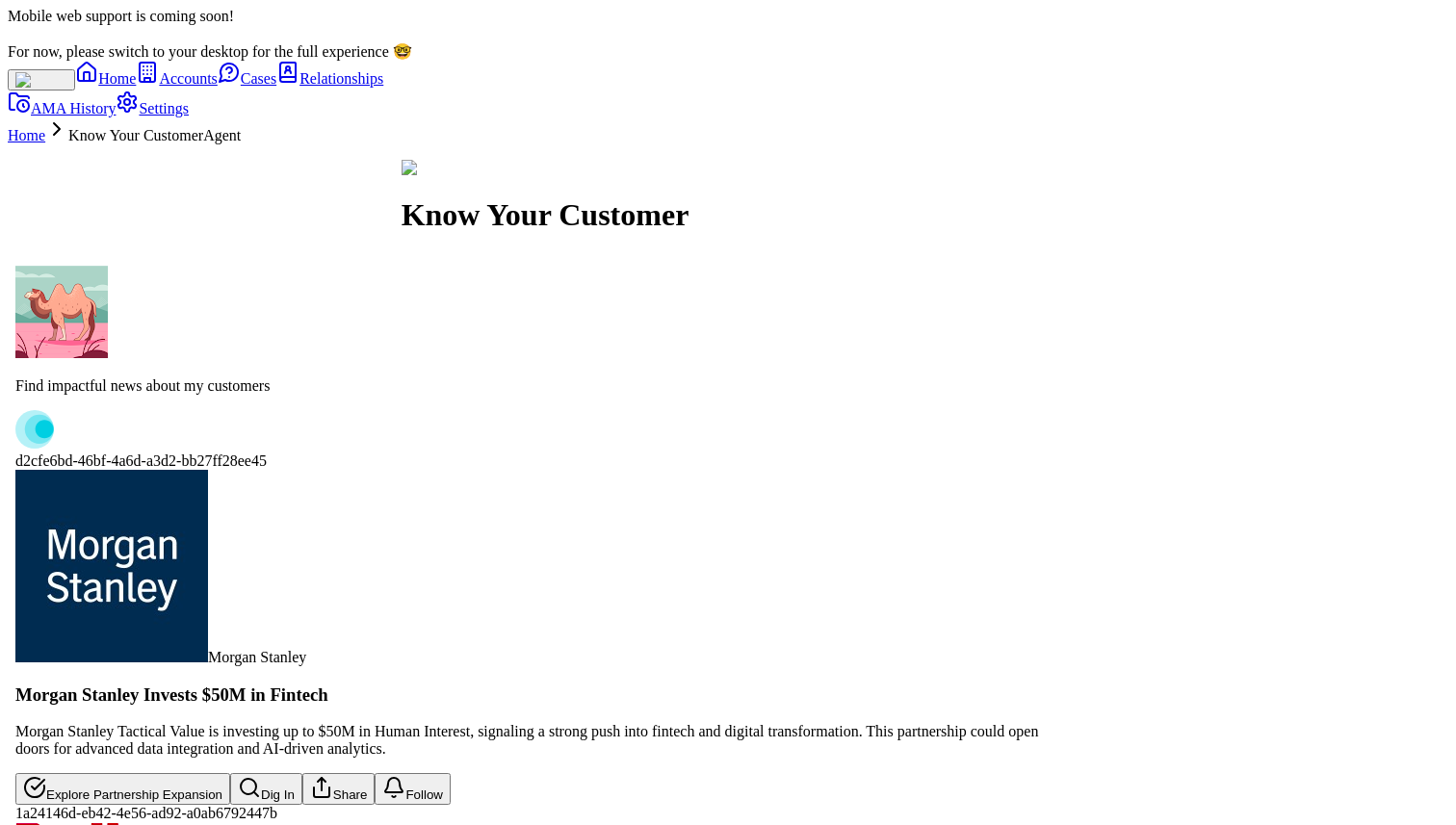 drag, startPoint x: 376, startPoint y: 401, endPoint x: 660, endPoint y: 407, distance: 284.063 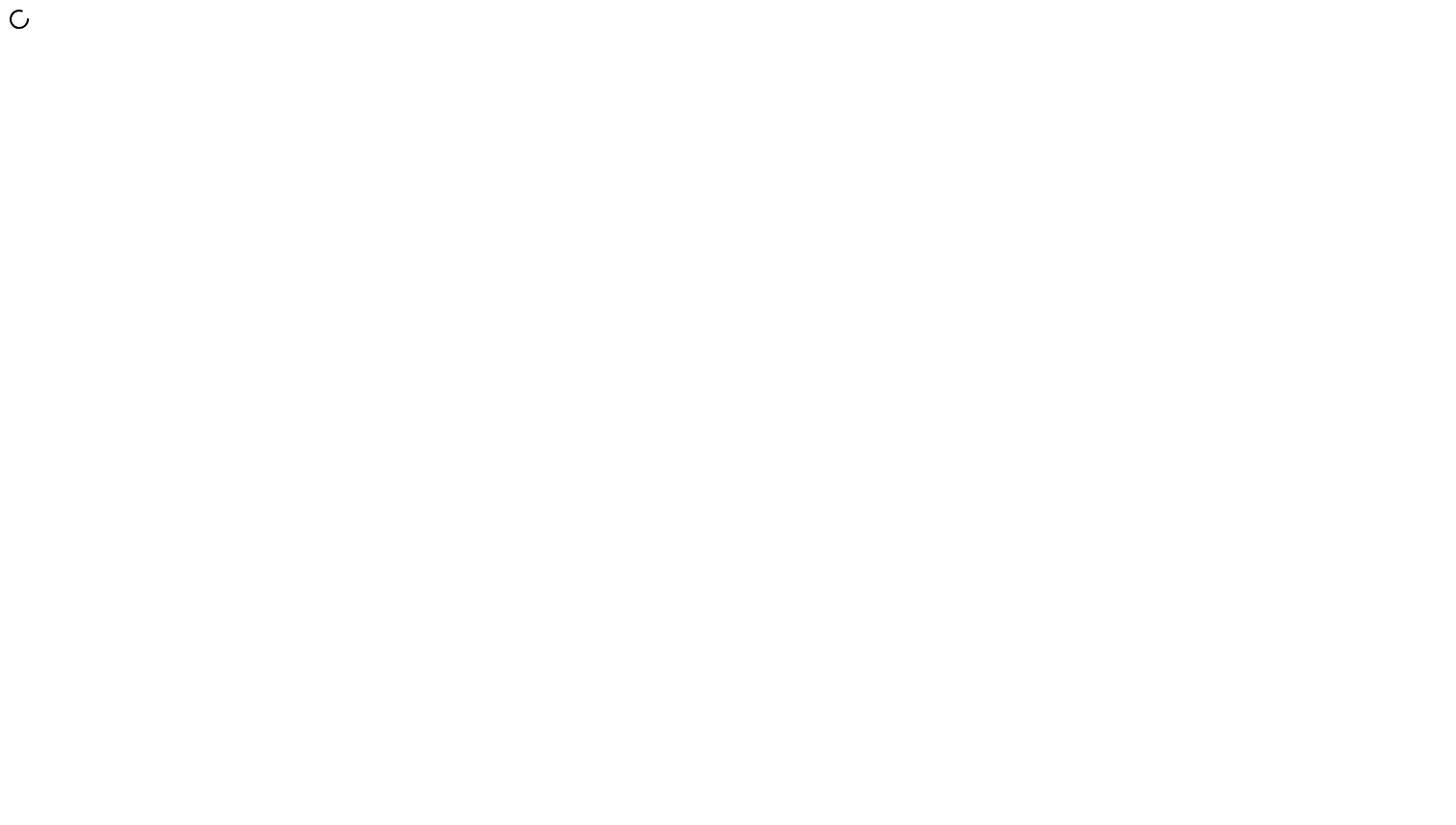scroll, scrollTop: 0, scrollLeft: 0, axis: both 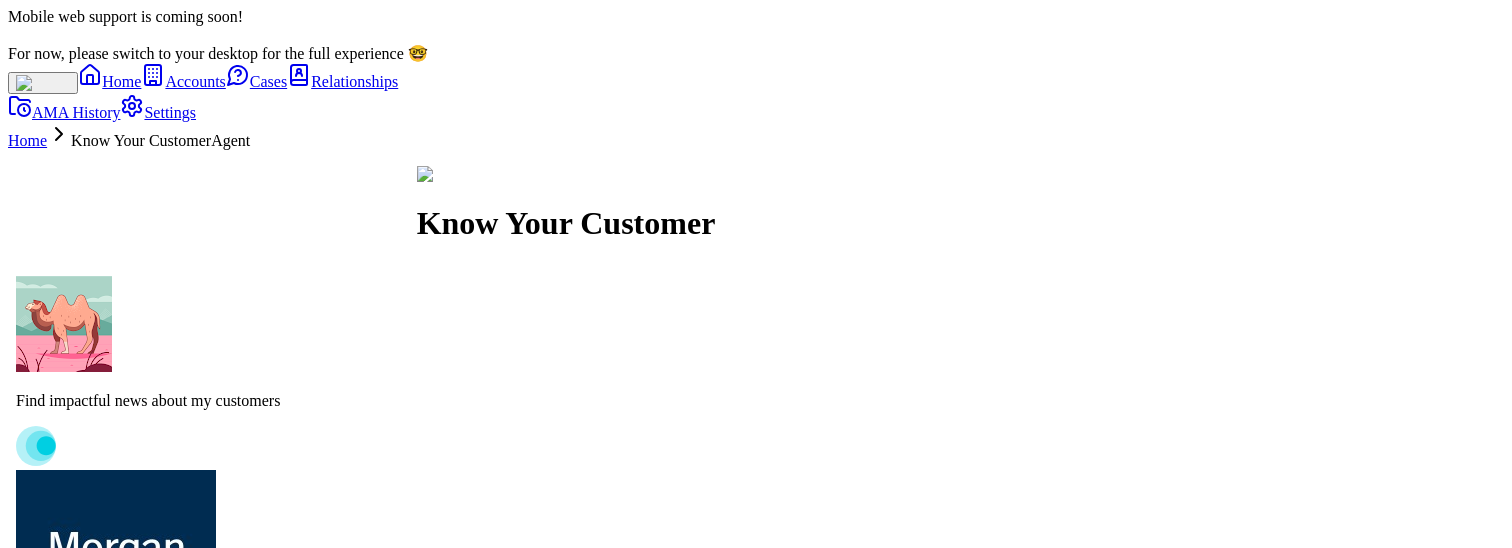 click on "Find impactful news about my customers [COMPANY] [COMPANY] Invests $50M in Fintech [COMPANY] Tactical Value is investing up to $50M in Human Interest, signaling a strong push into fintech and digital transformation. This partnership could open doors for advanced data integration and AI-driven analytics. Explore Partnership Expansion Dig In Share Follow
[COMPANY] [COMPANY] Secures $3.5B Missile Contract [COMPANY] landed a $3.5B contract for advanced air-to-air missiles, with a record backlog and strong global demand. This surge in defense tech spend highlights opportunities for data-driven solutions in aerospace and defense. Pursue Defense Data Solutions Dig In Share Follow
[COMPANY] [COMPANY] Partners for Eye Therapies [COMPANY] and Re-Vana Therapeutics announced a strategic collaboration to develop long-acting ophthalmic therapies, leveraging advanced R&D and data integration for next-gen healthcare solutions. Engage on Healthcare Data Integration Dig In Share" at bounding box center [756, 1227] 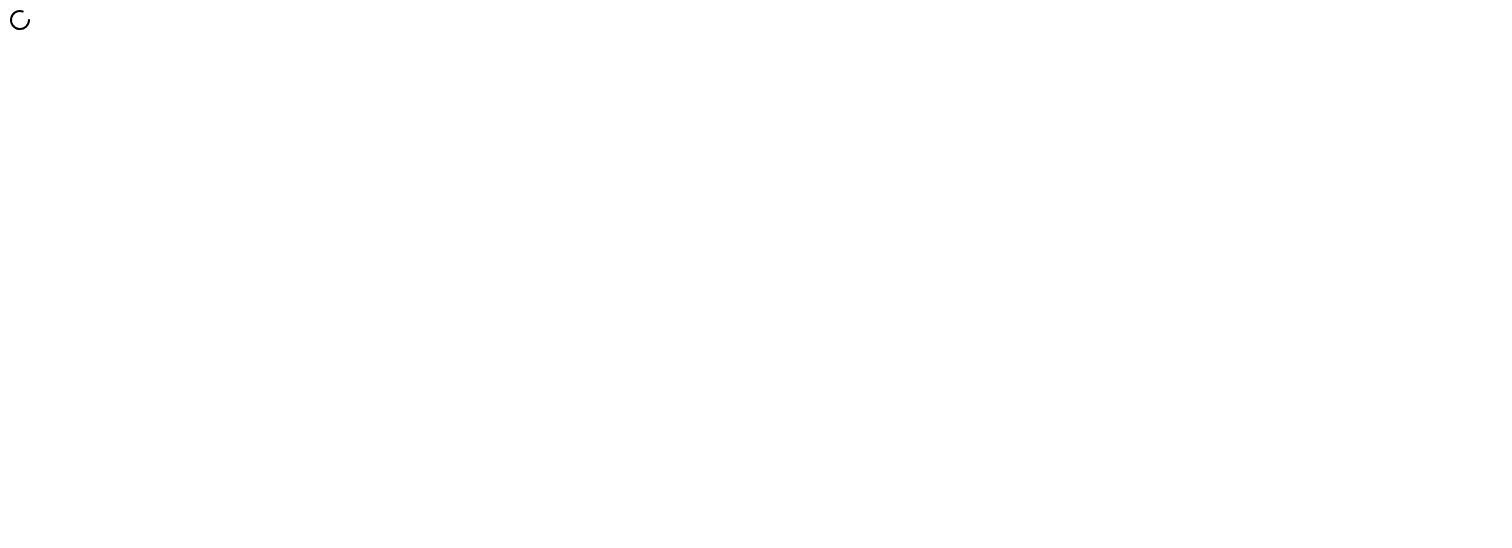 scroll, scrollTop: 0, scrollLeft: 0, axis: both 